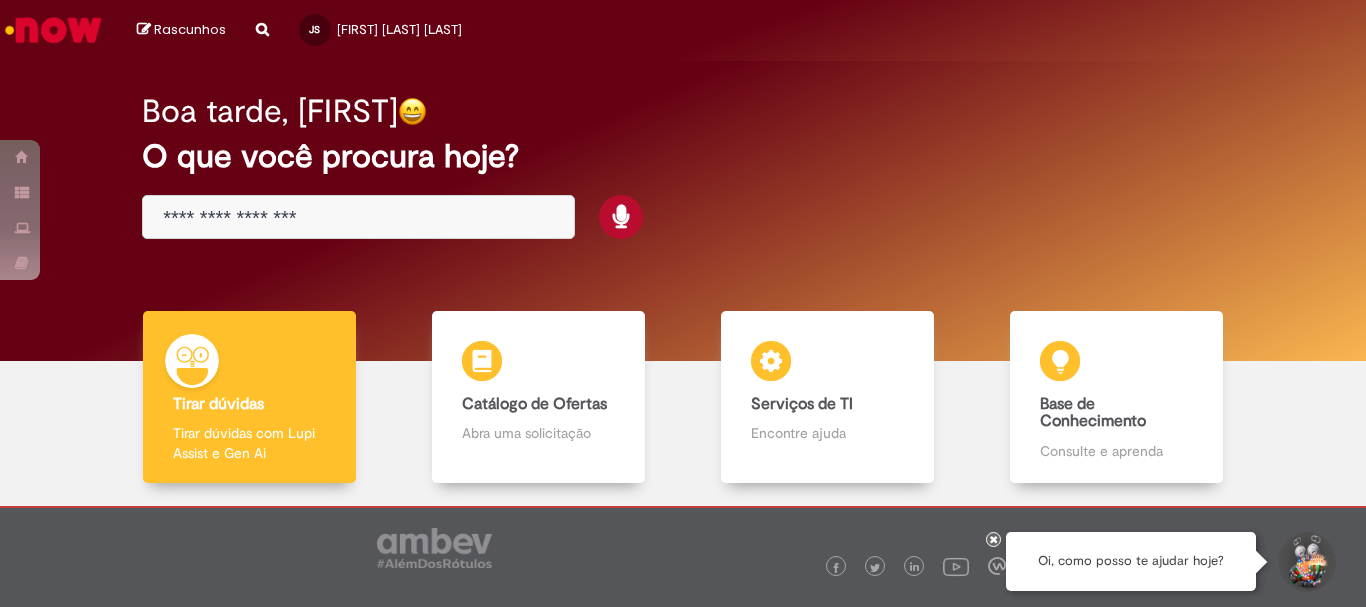 scroll, scrollTop: 0, scrollLeft: 0, axis: both 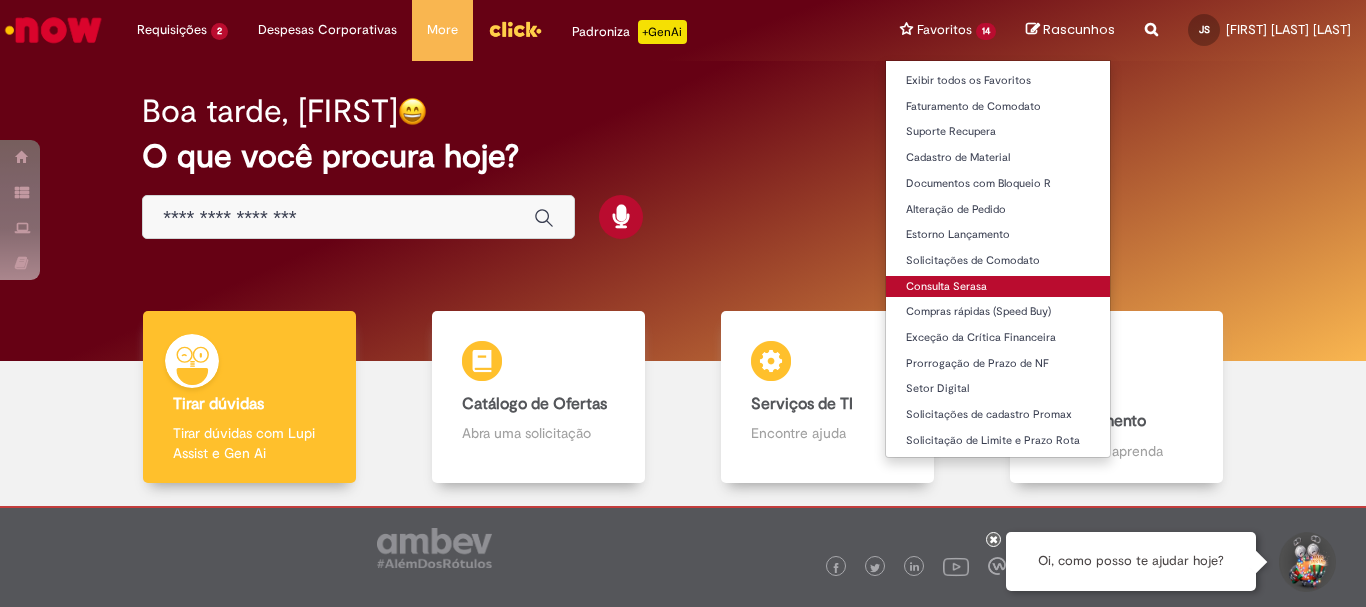 click on "Consulta Serasa" at bounding box center [998, 287] 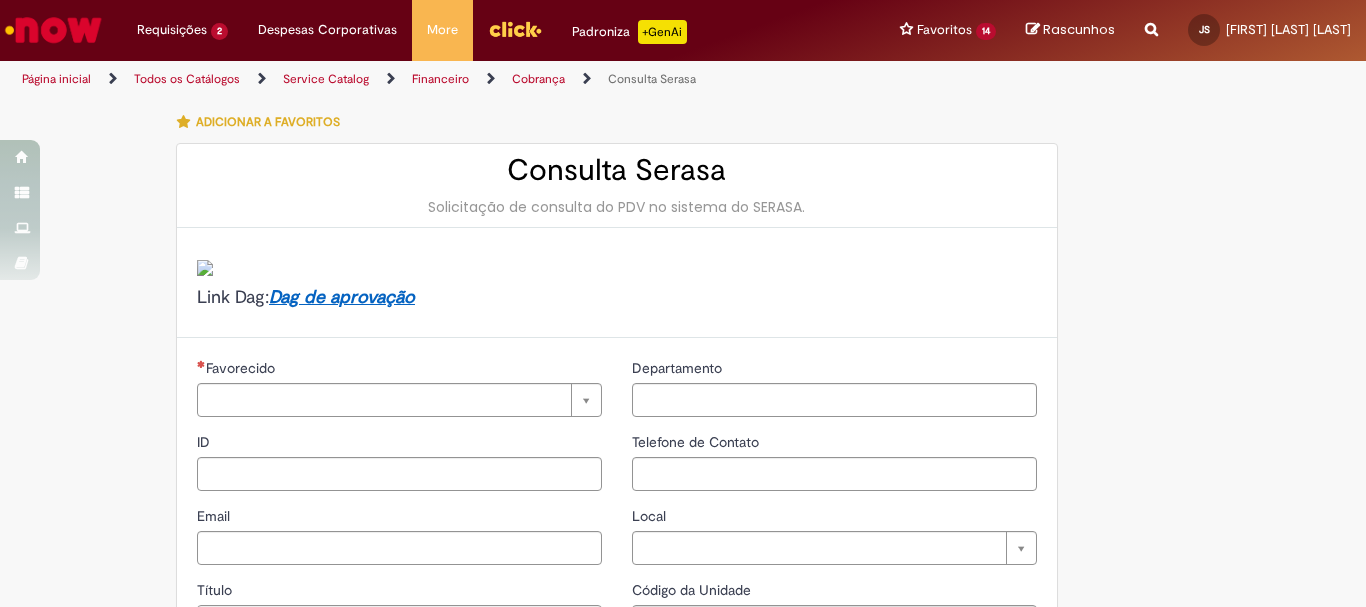 type on "********" 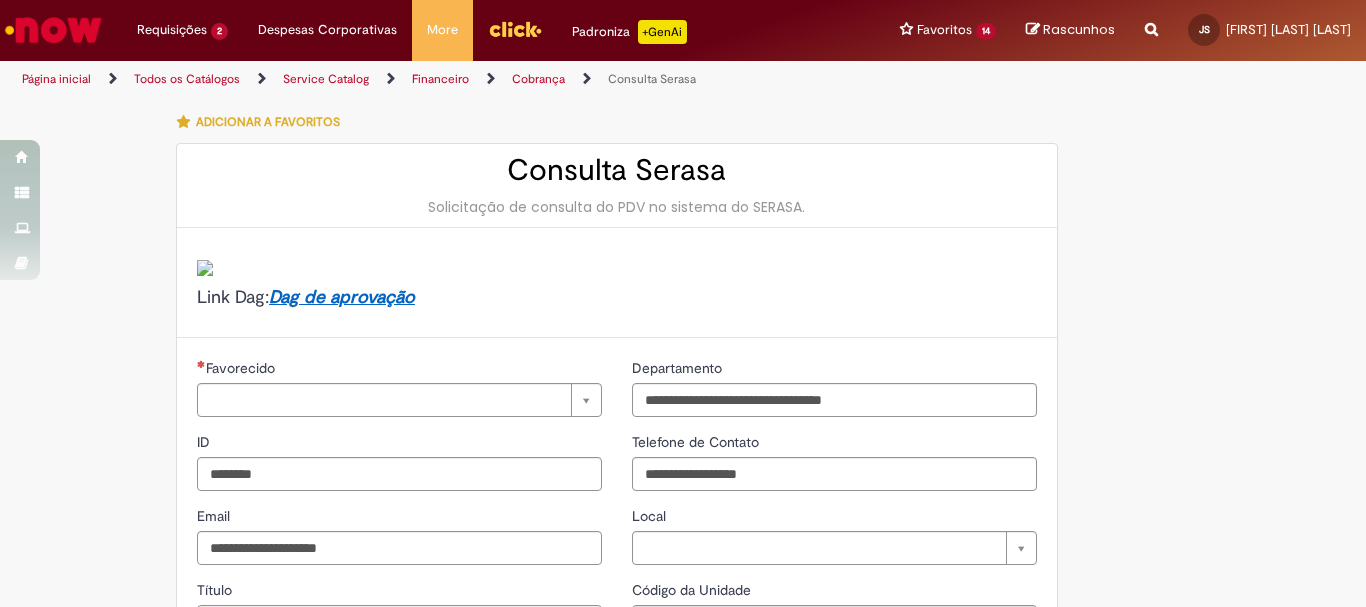 type on "**********" 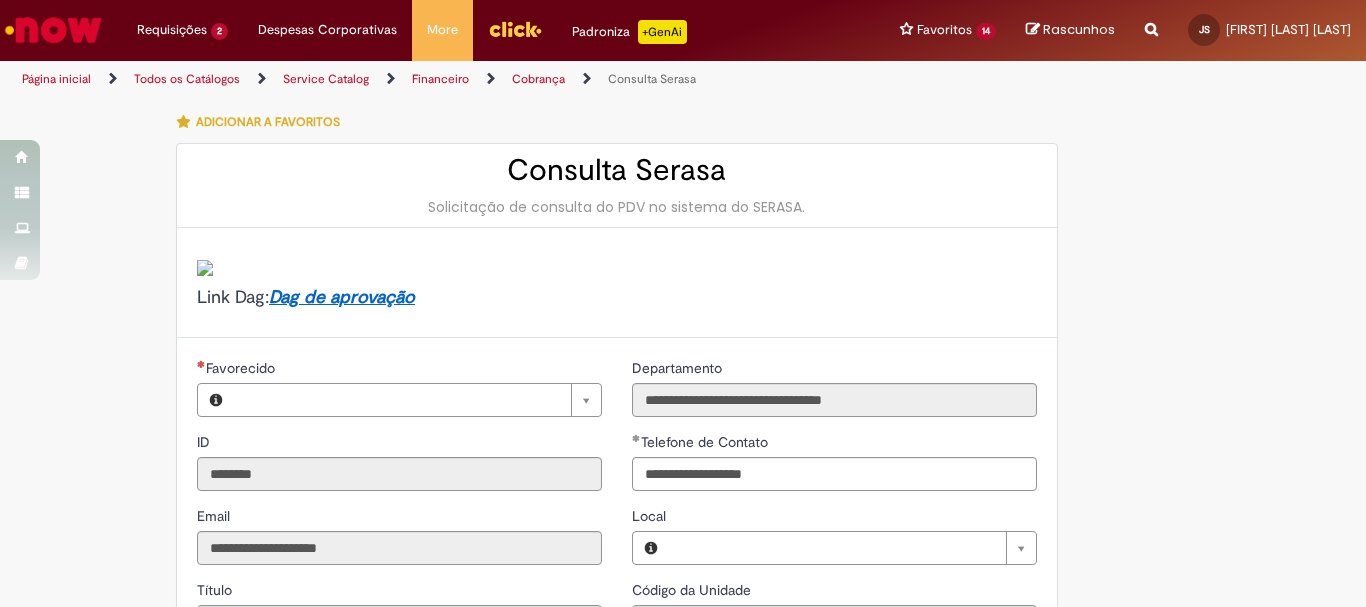type on "**********" 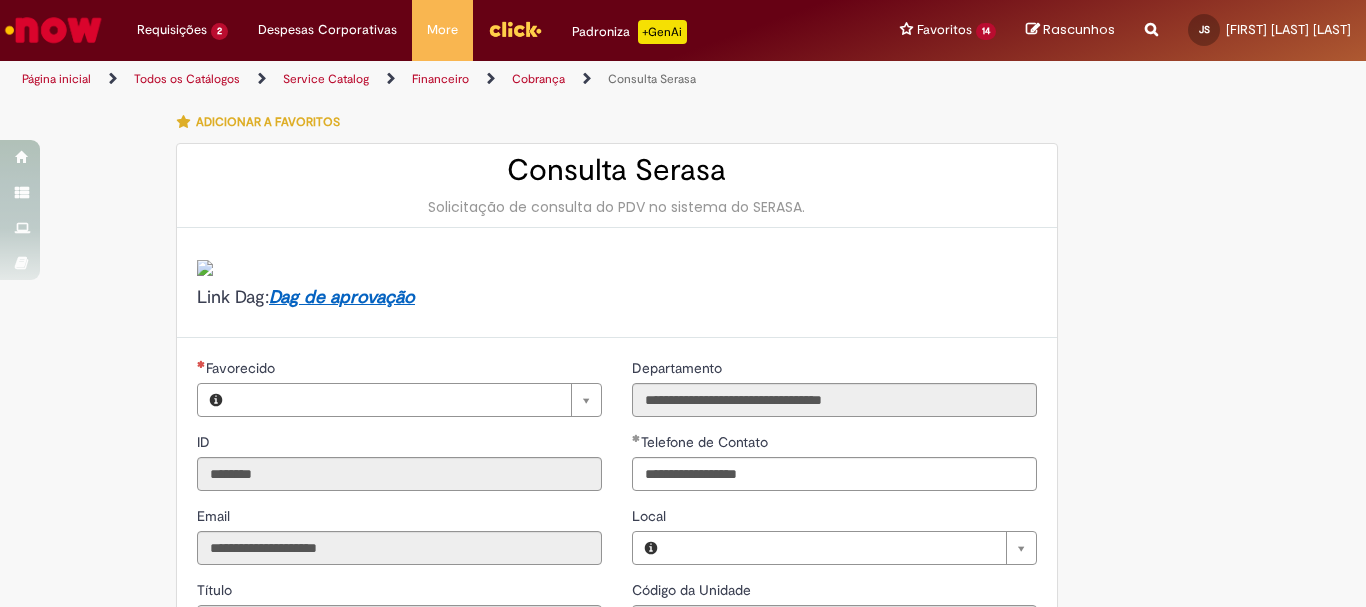 type on "**********" 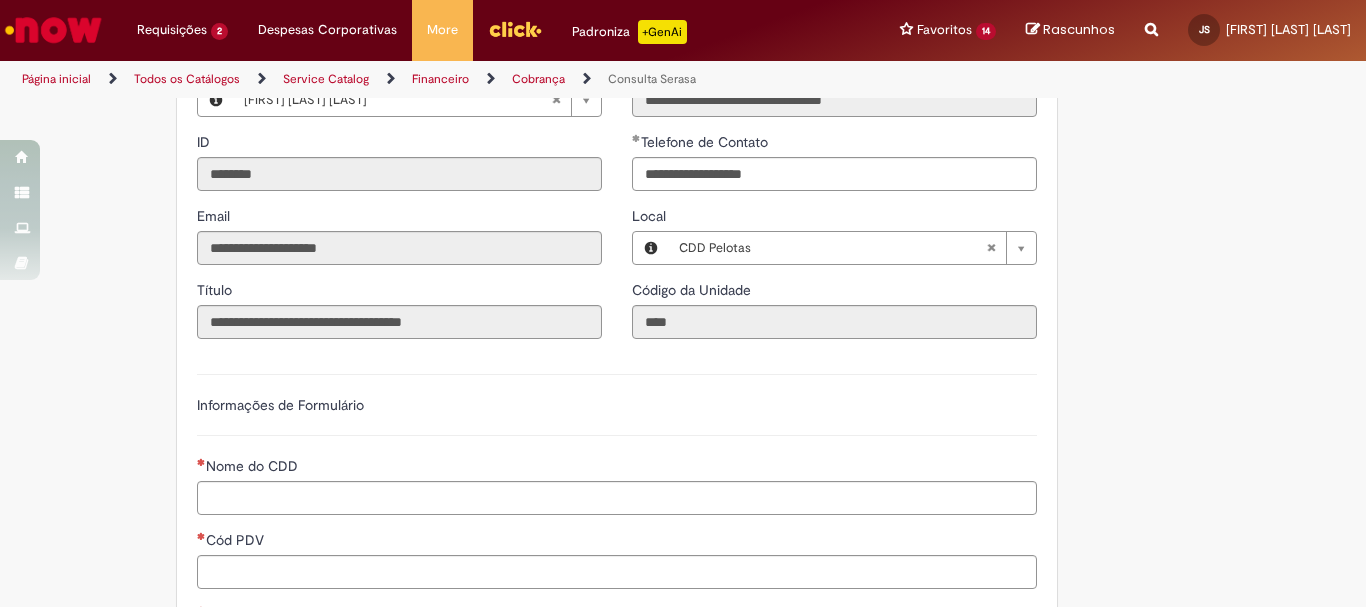 scroll, scrollTop: 400, scrollLeft: 0, axis: vertical 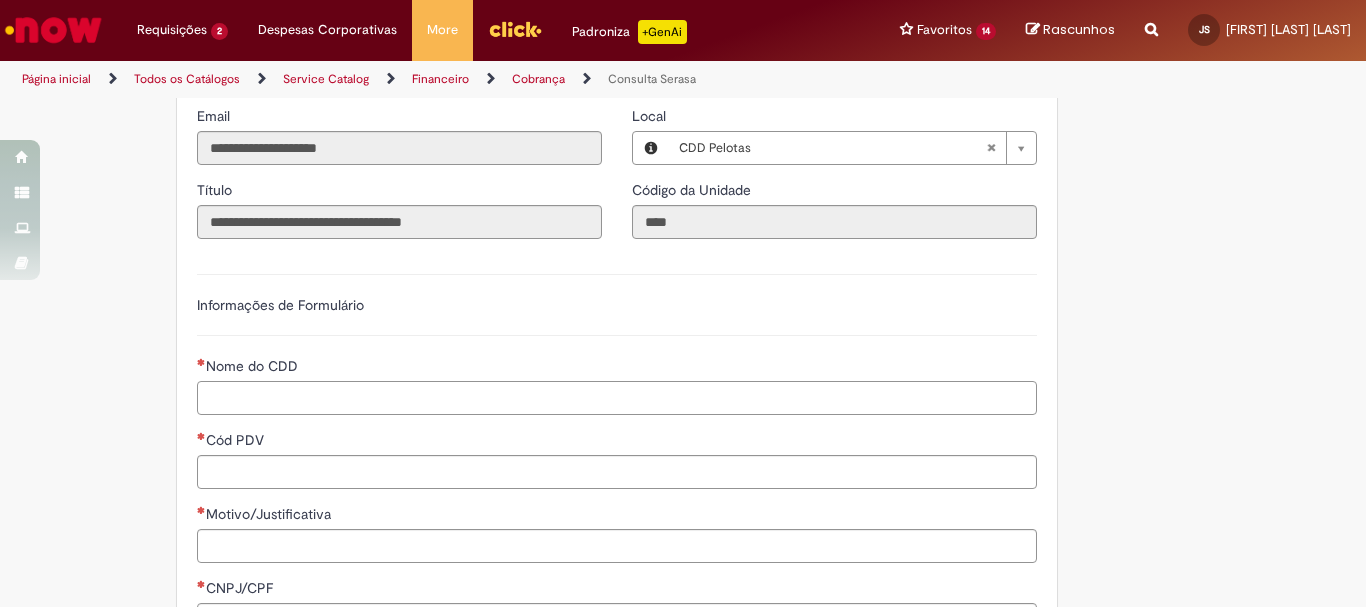 click on "Nome do CDD" at bounding box center [617, 398] 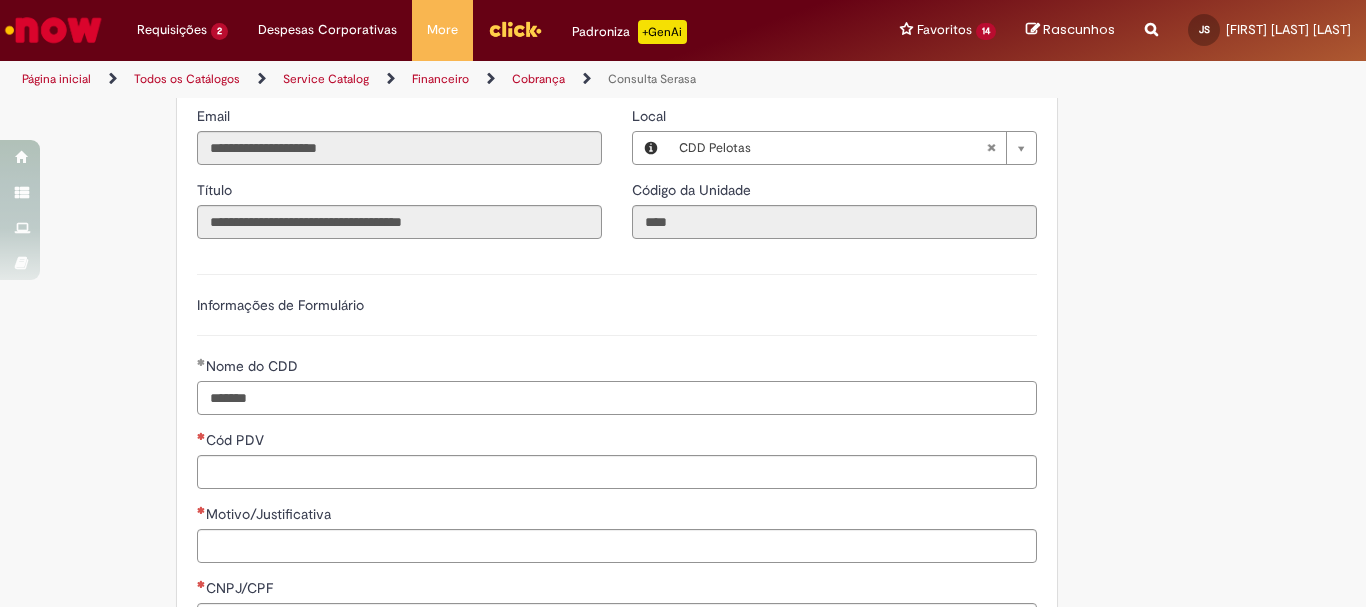 type on "*******" 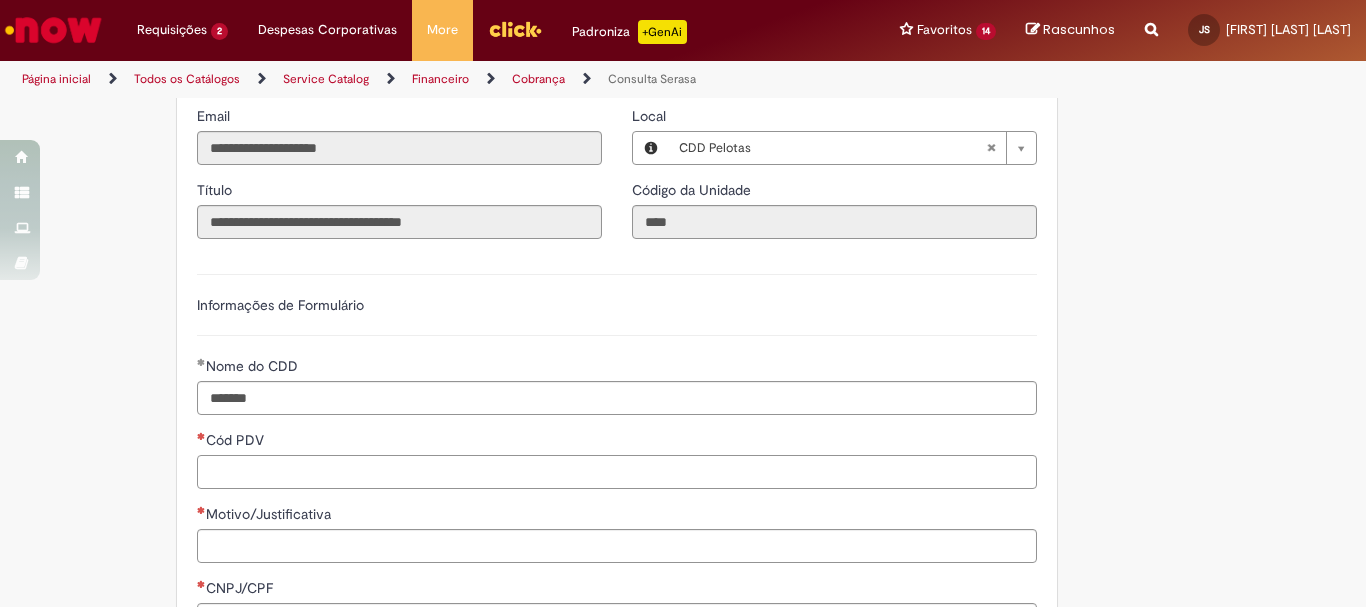 click on "Cód PDV" at bounding box center [617, 472] 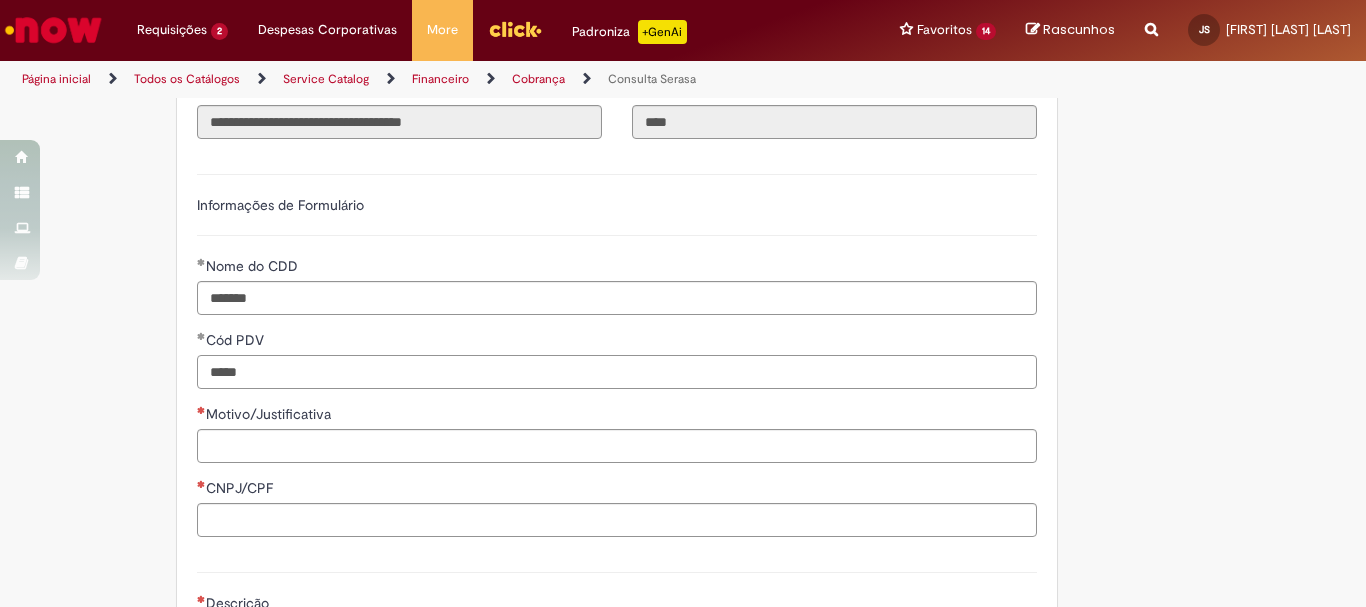 scroll, scrollTop: 600, scrollLeft: 0, axis: vertical 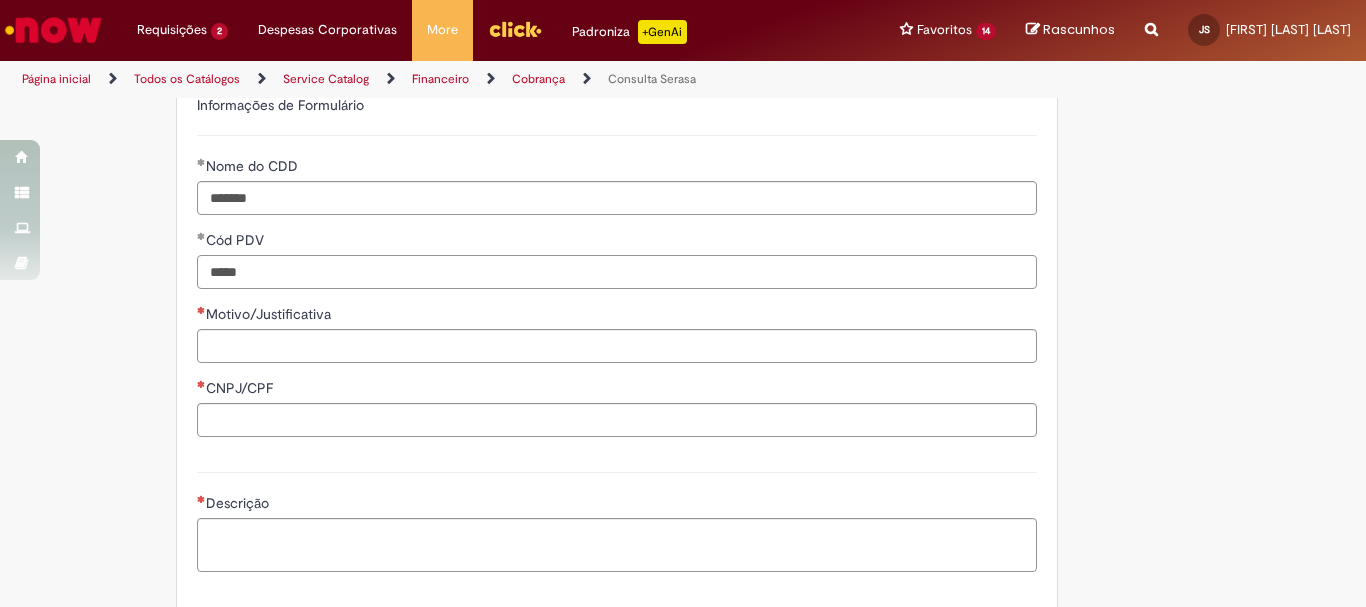 type on "*****" 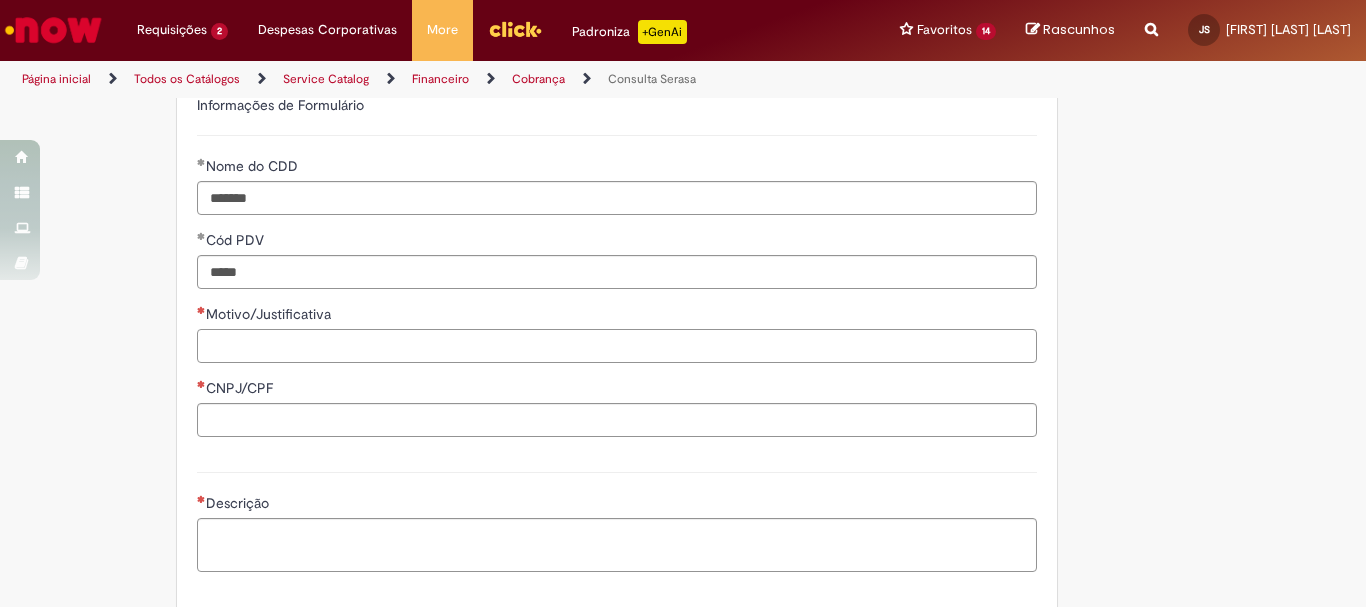 click on "Motivo/Justificativa" at bounding box center (617, 346) 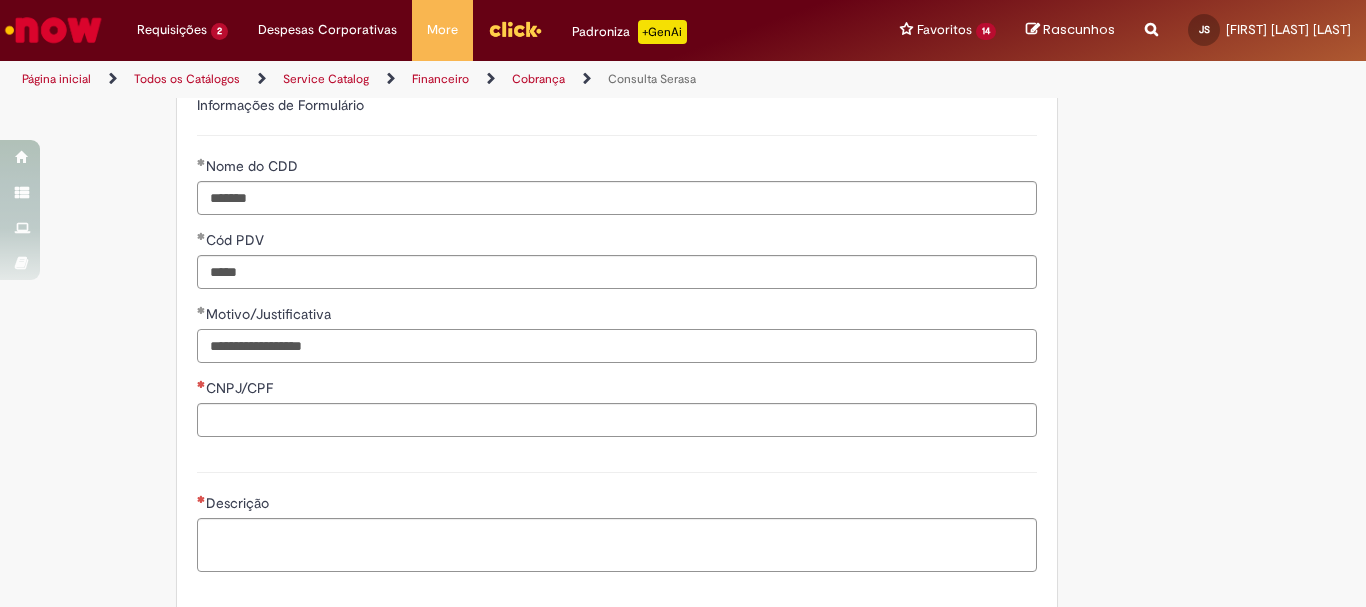drag, startPoint x: 232, startPoint y: 329, endPoint x: 81, endPoint y: 327, distance: 151.01324 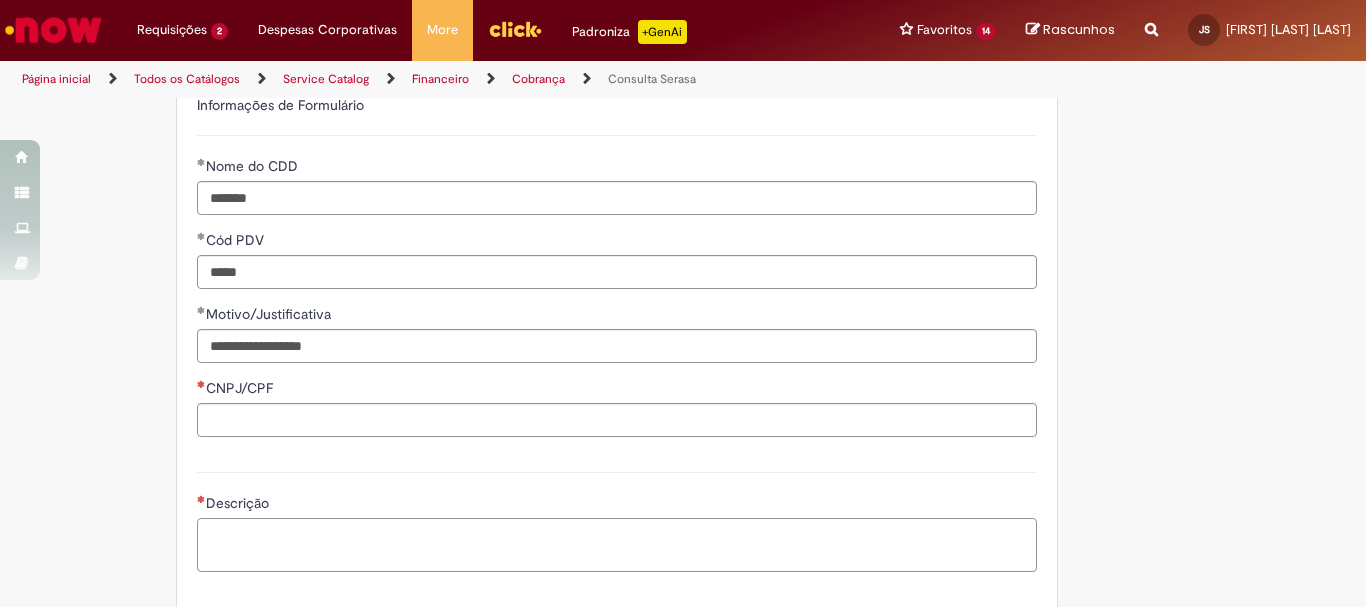 click on "Descrição" at bounding box center (617, 545) 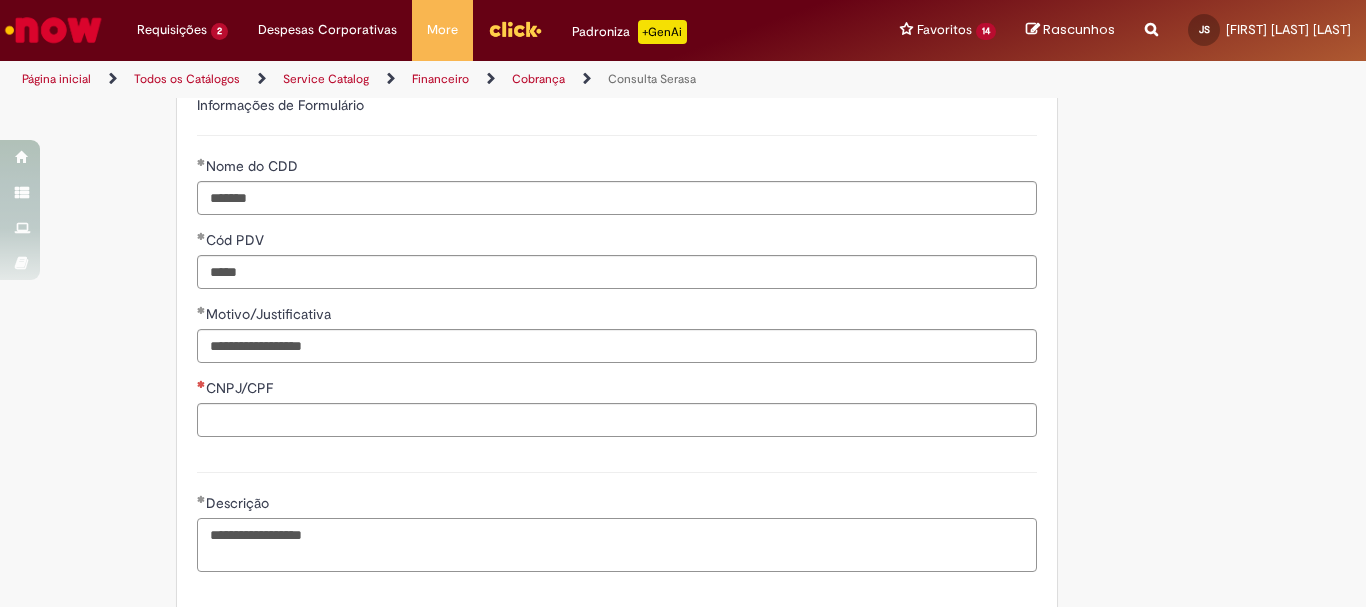 type on "**********" 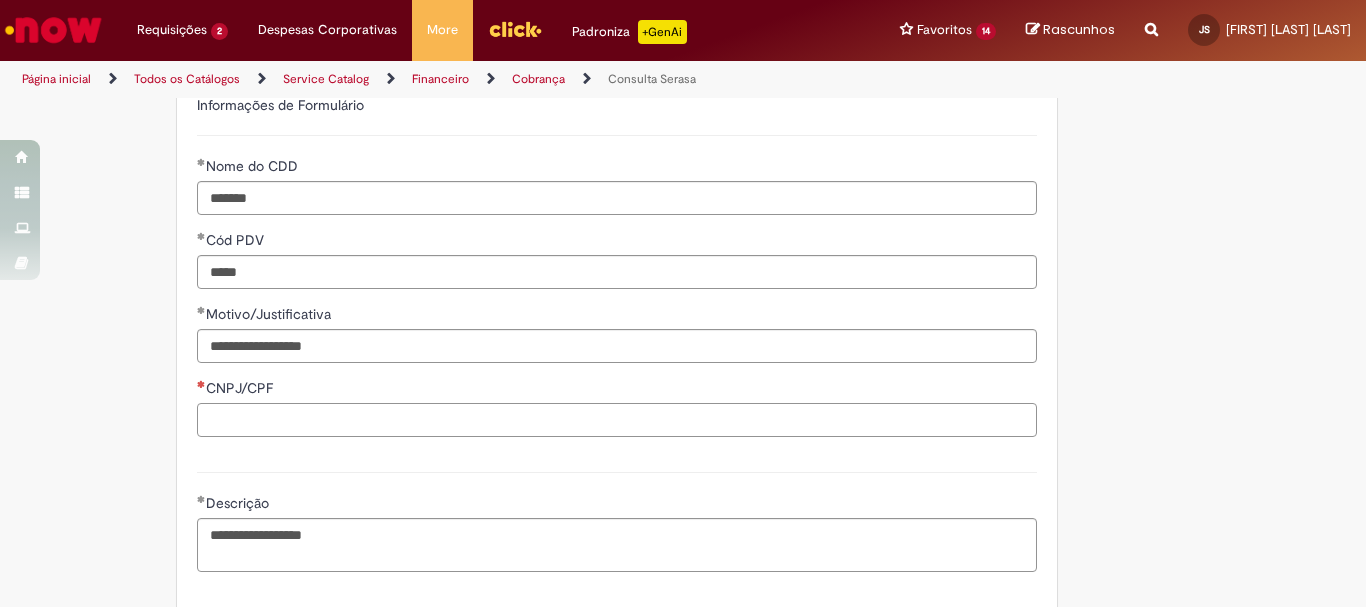 click on "CNPJ/CPF" at bounding box center [617, 420] 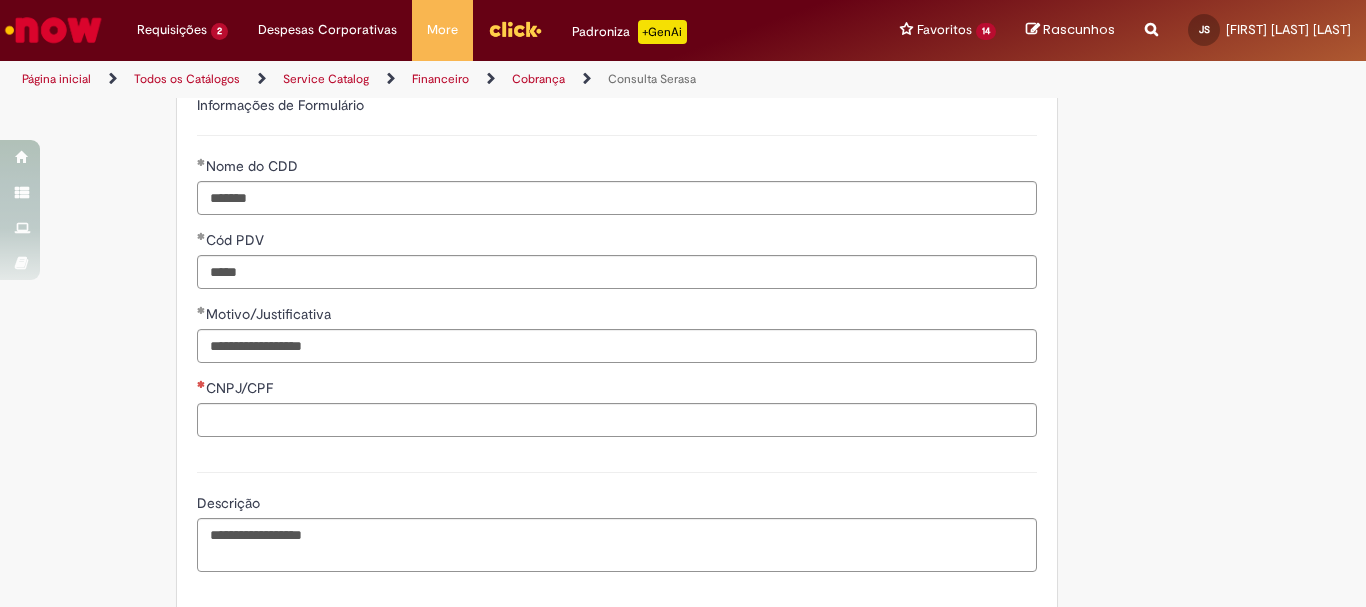 click on "**********" at bounding box center [585, 146] 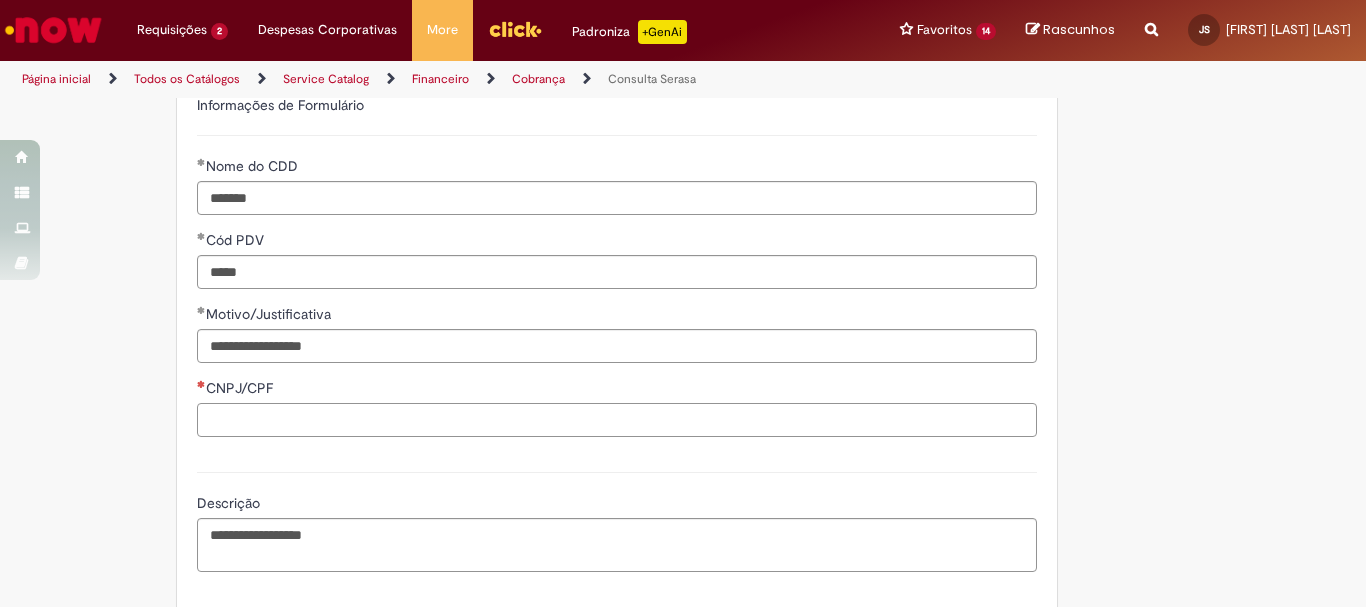 click on "CNPJ/CPF" at bounding box center [617, 420] 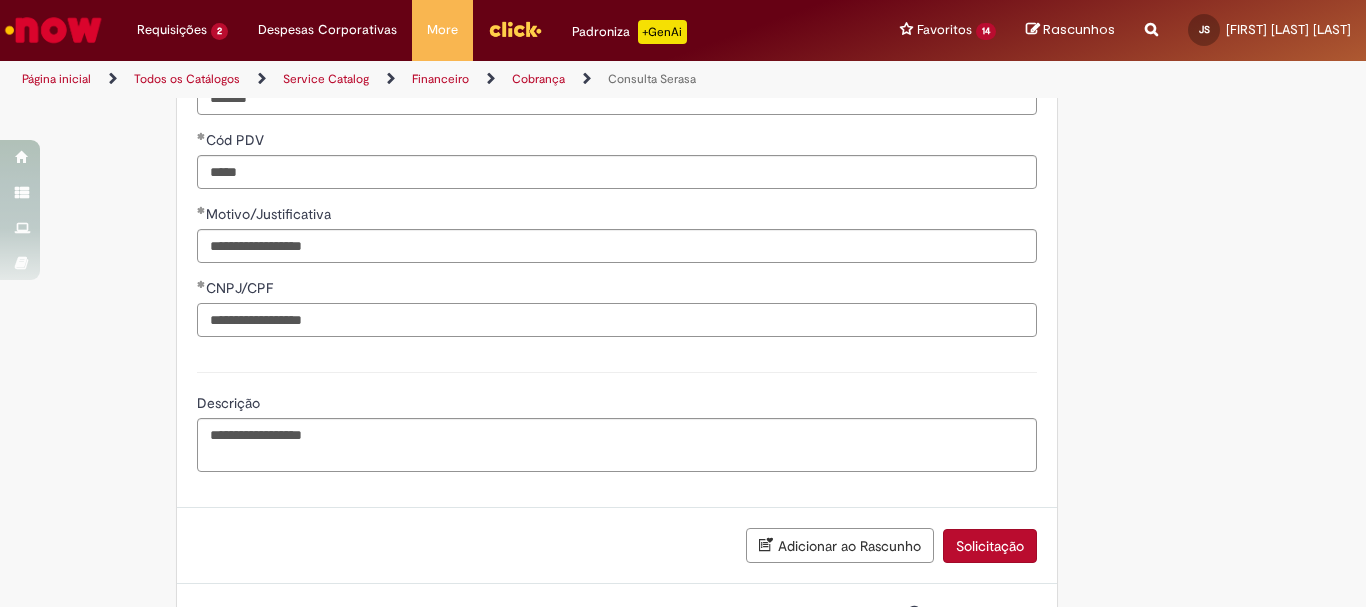 scroll, scrollTop: 787, scrollLeft: 0, axis: vertical 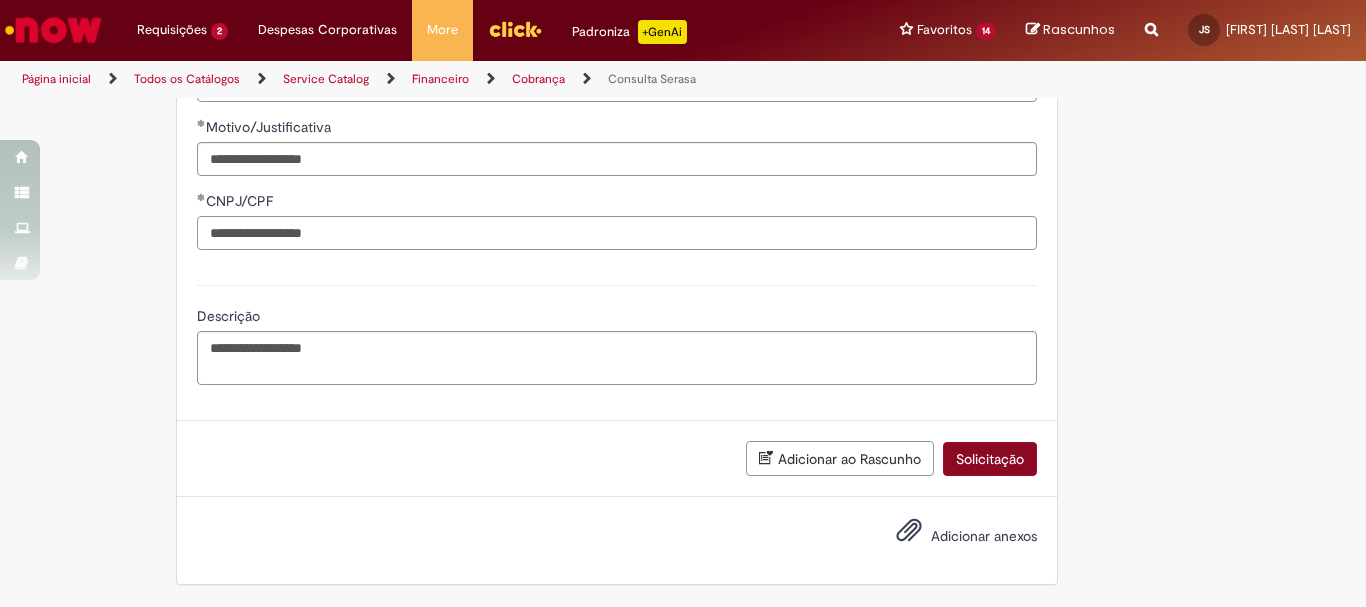 type on "**********" 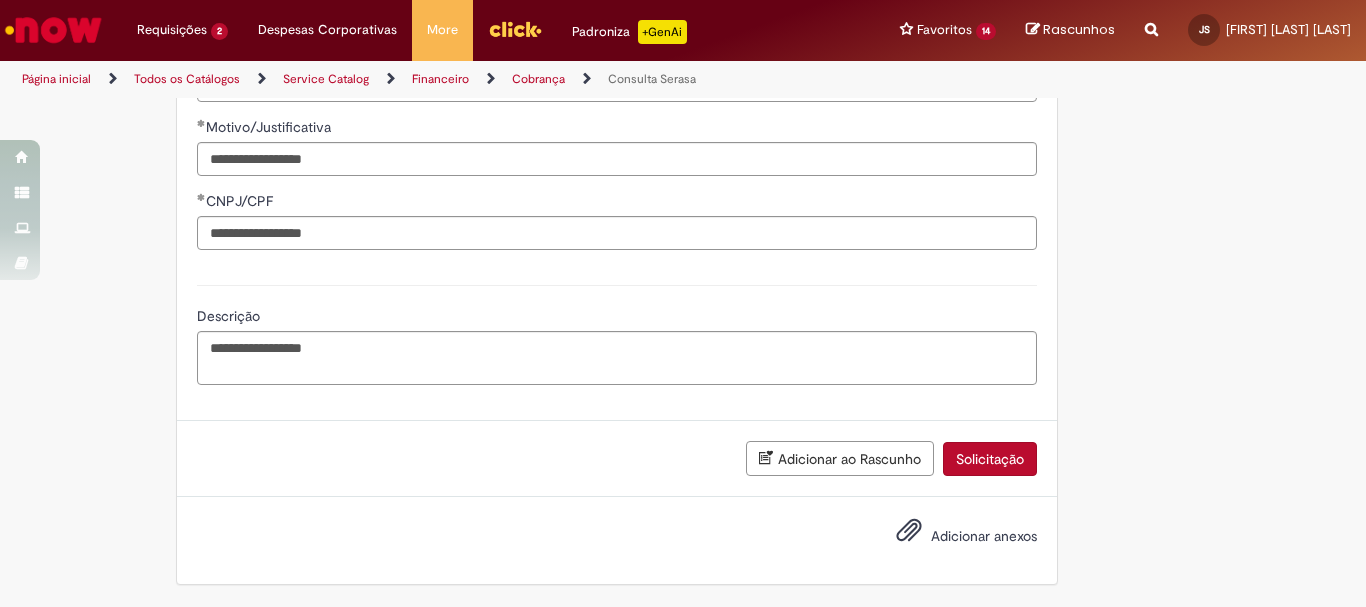 click on "Solicitação" at bounding box center [990, 459] 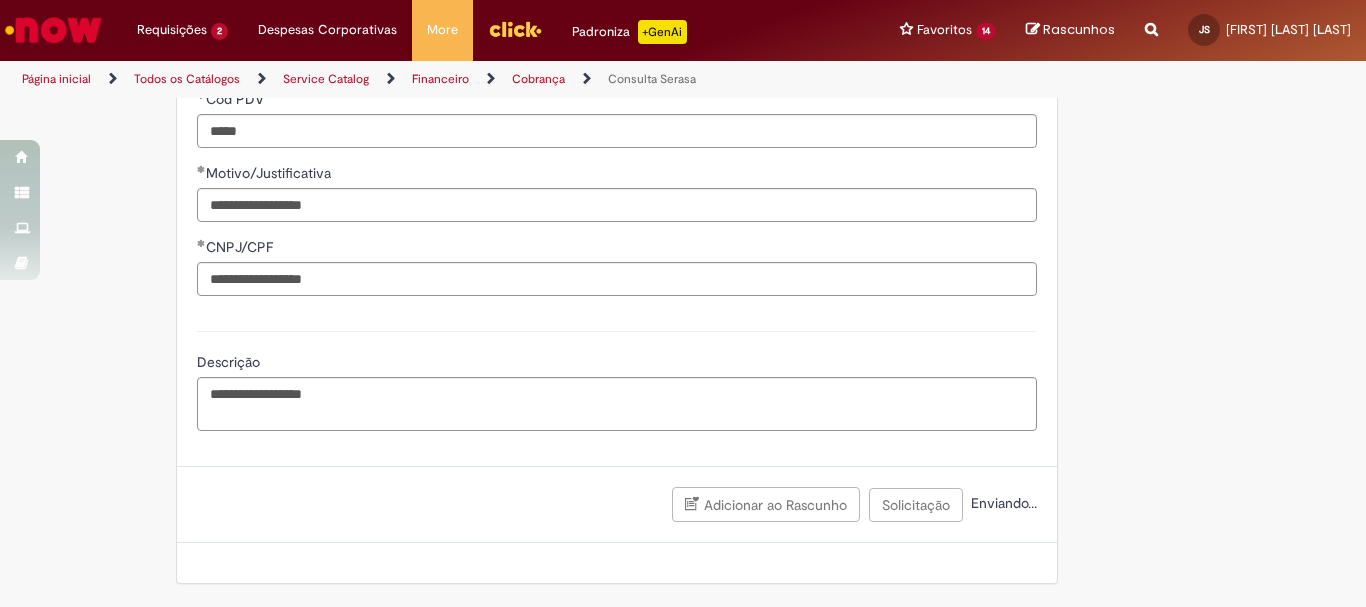 scroll, scrollTop: 741, scrollLeft: 0, axis: vertical 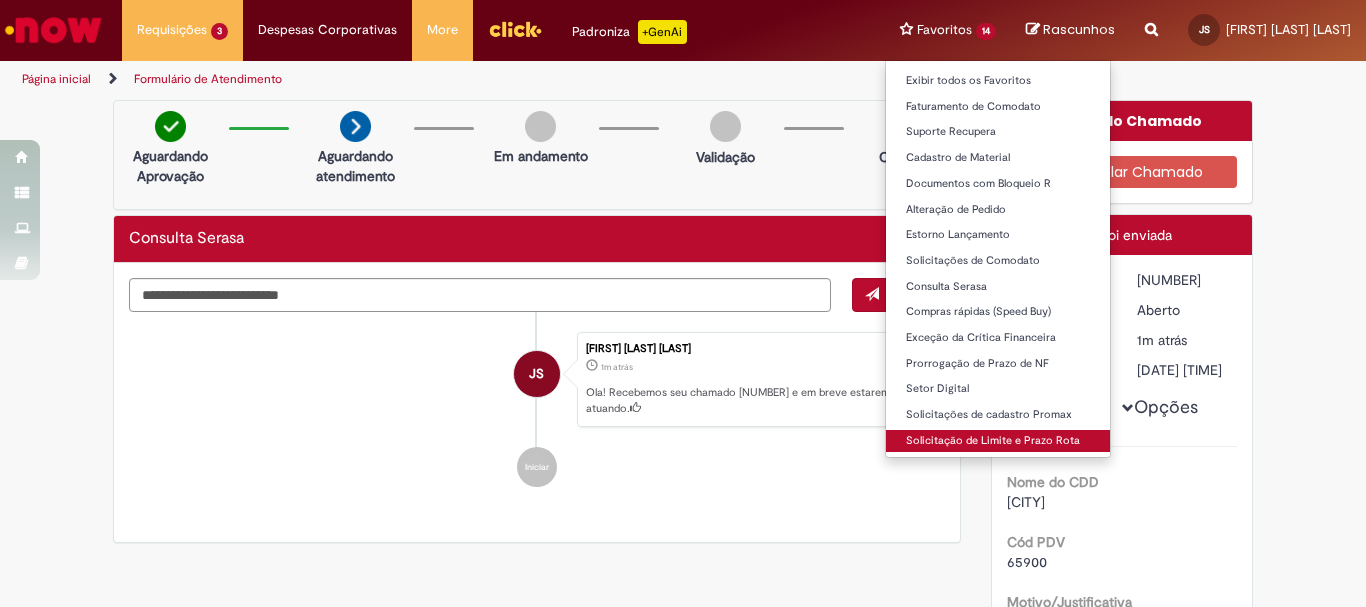 click on "Solicitação de Limite e Prazo Rota" at bounding box center [998, 441] 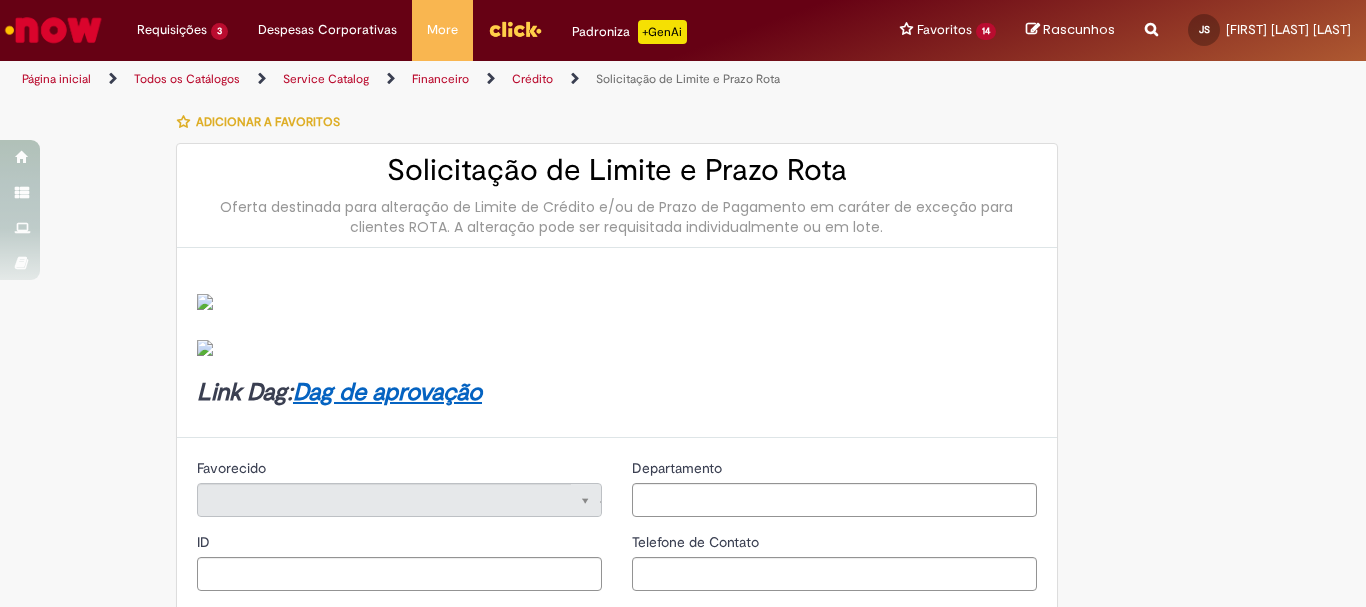 type on "********" 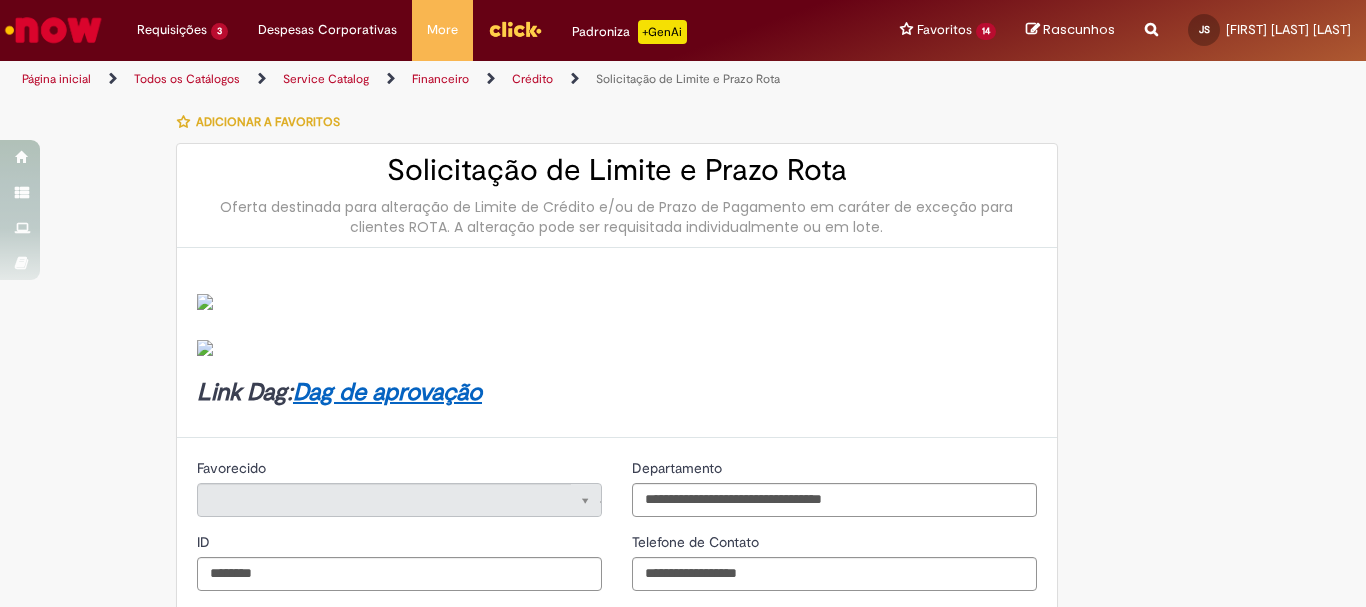 type on "**********" 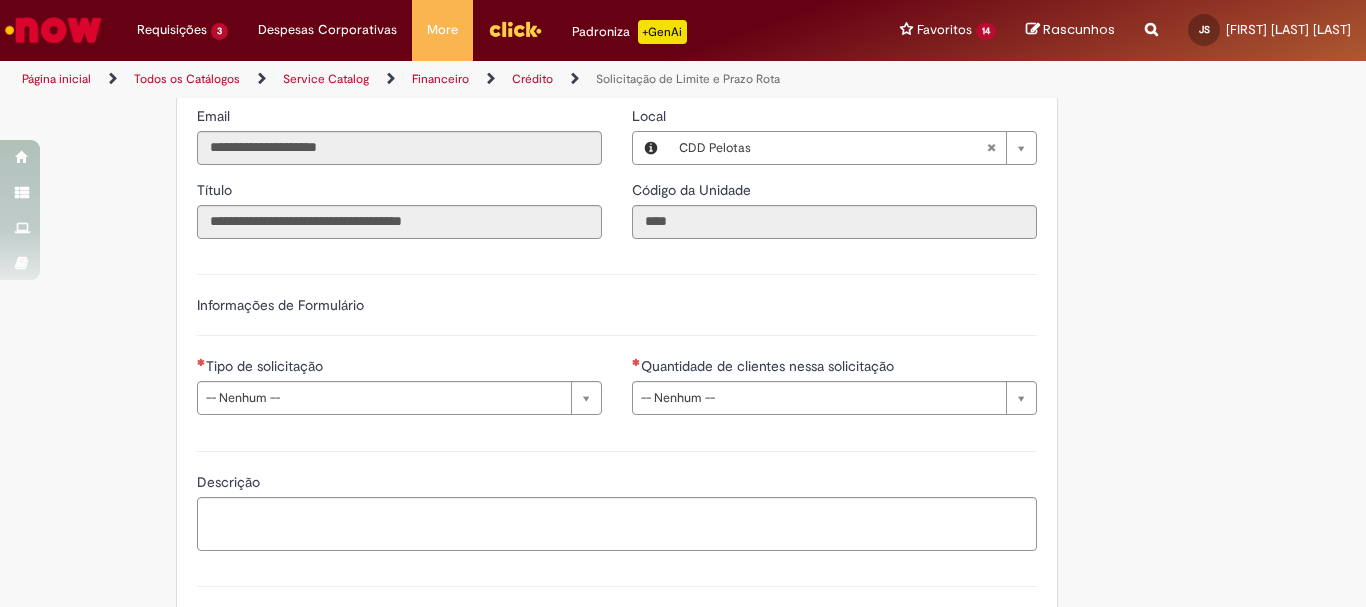 scroll, scrollTop: 600, scrollLeft: 0, axis: vertical 